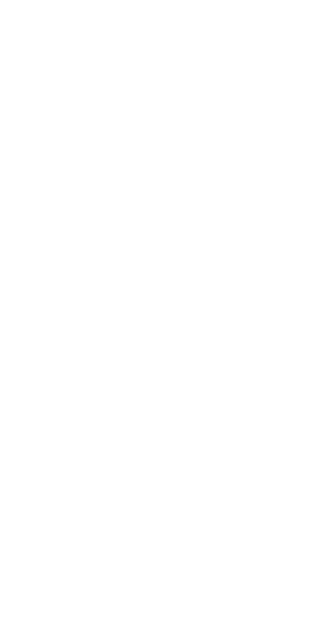 scroll, scrollTop: 0, scrollLeft: 0, axis: both 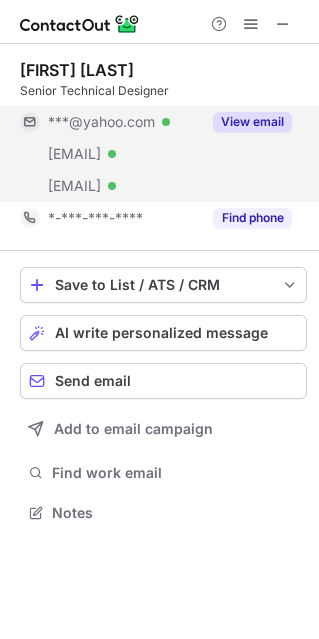 click on "View email" at bounding box center (252, 122) 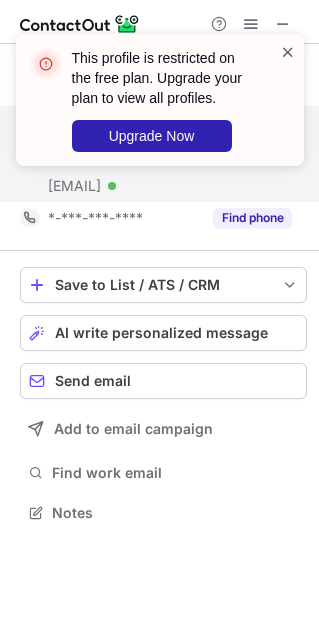 click at bounding box center (288, 52) 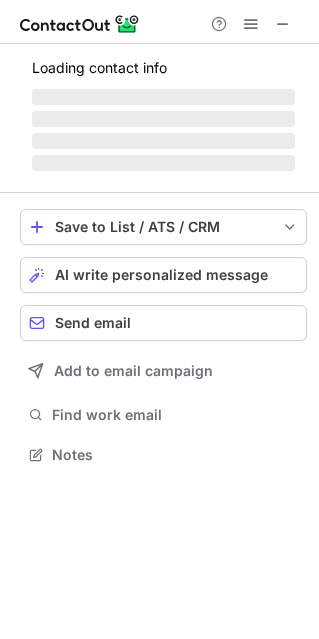 scroll, scrollTop: 442, scrollLeft: 319, axis: both 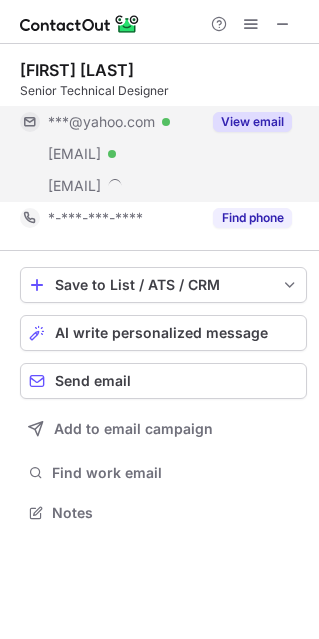 click on "View email" at bounding box center (252, 122) 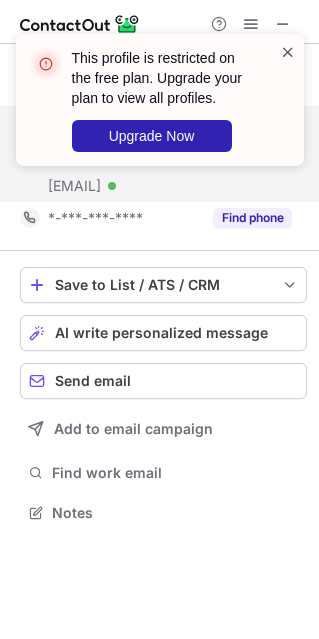 click at bounding box center [288, 52] 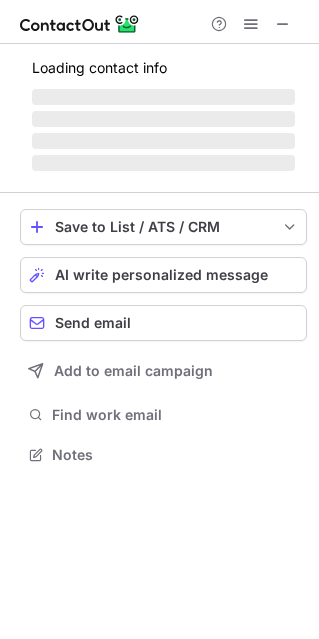 scroll, scrollTop: 442, scrollLeft: 319, axis: both 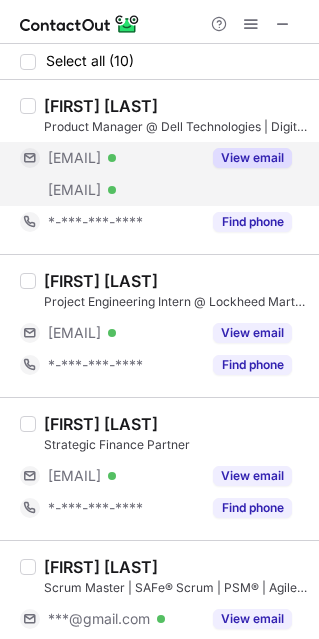 click on "View email" at bounding box center [252, 158] 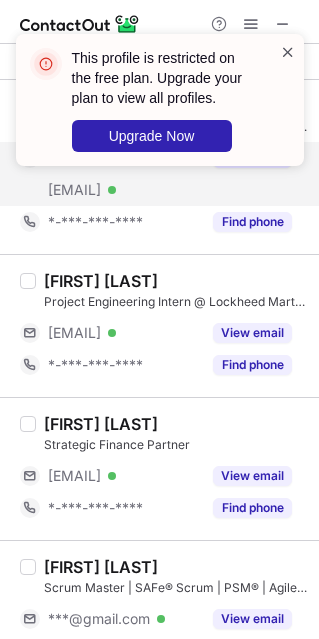 click at bounding box center (288, 52) 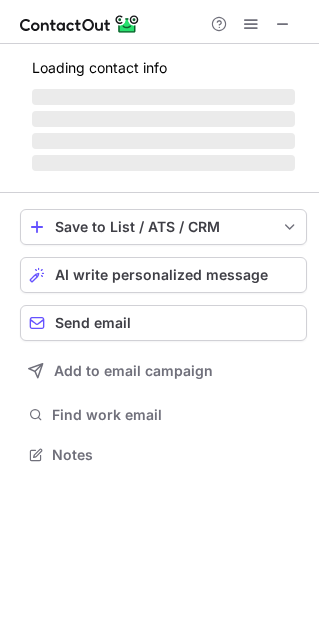 scroll, scrollTop: 10, scrollLeft: 10, axis: both 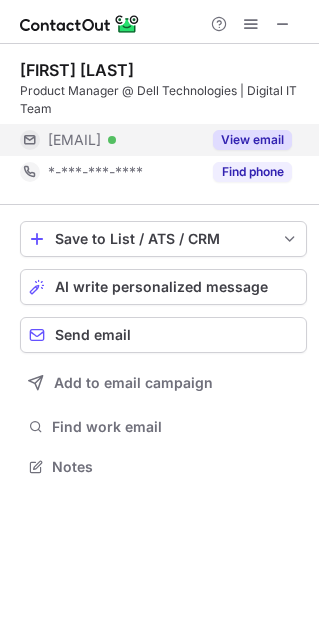 click on "View email" at bounding box center [252, 140] 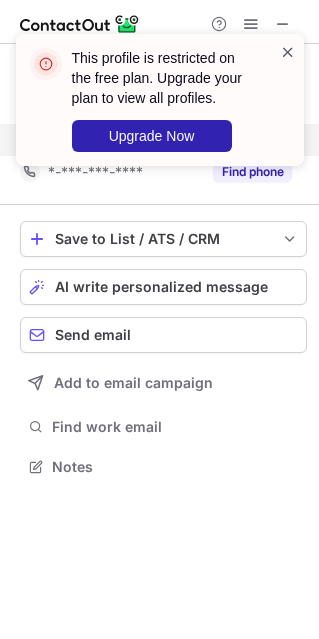 click at bounding box center (288, 52) 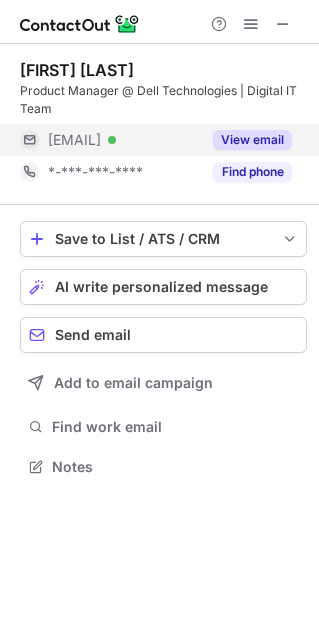 click on "Find phone" at bounding box center (252, 172) 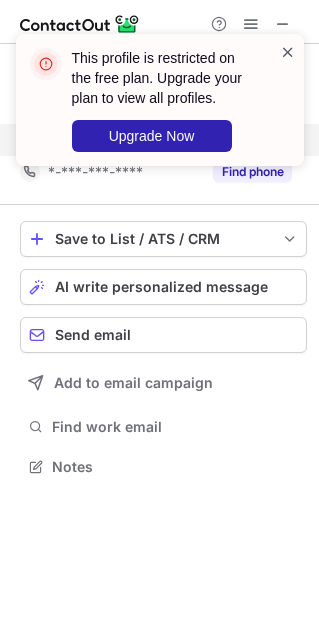 click at bounding box center [288, 52] 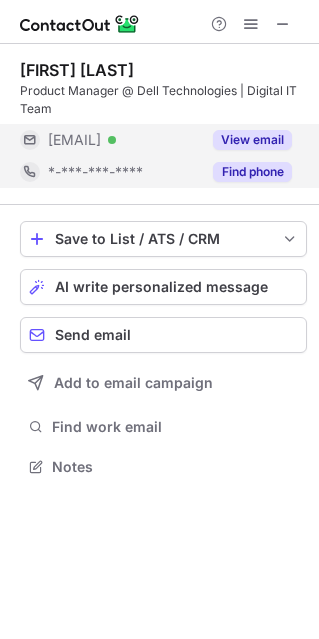 click on "Find phone" at bounding box center (252, 172) 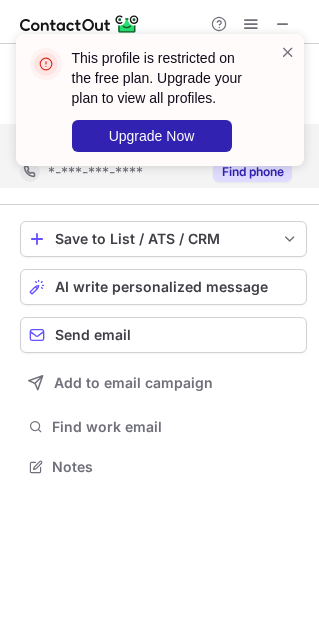 scroll, scrollTop: 442, scrollLeft: 319, axis: both 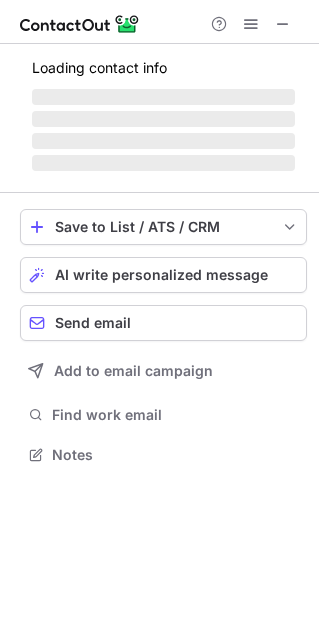 click at bounding box center [288, 52] 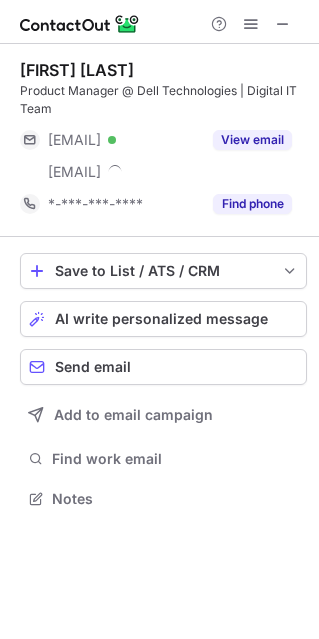 scroll, scrollTop: 10, scrollLeft: 10, axis: both 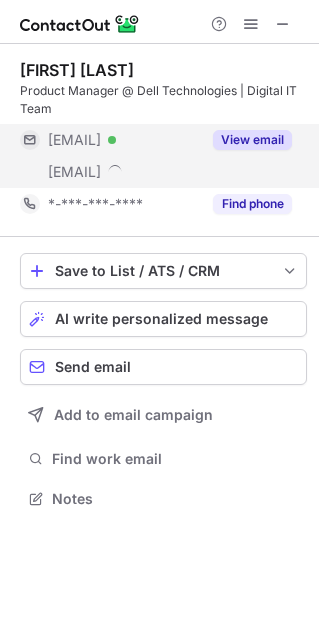 click on "View email" at bounding box center [252, 140] 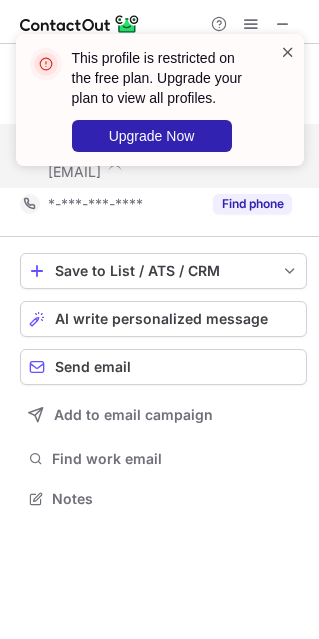 click at bounding box center (288, 52) 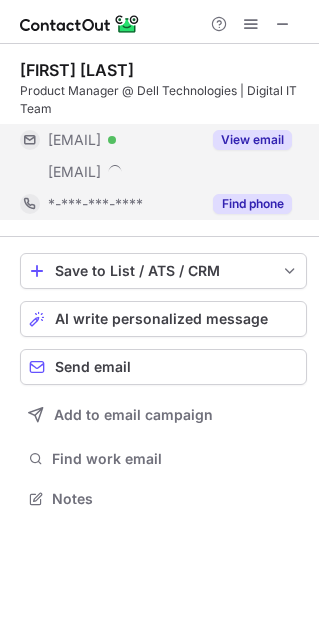 click on "Find phone" at bounding box center [252, 204] 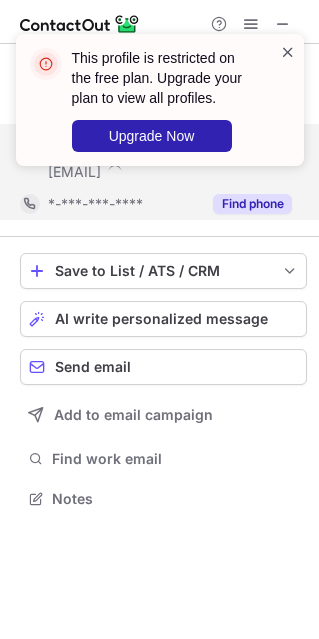 click at bounding box center [288, 52] 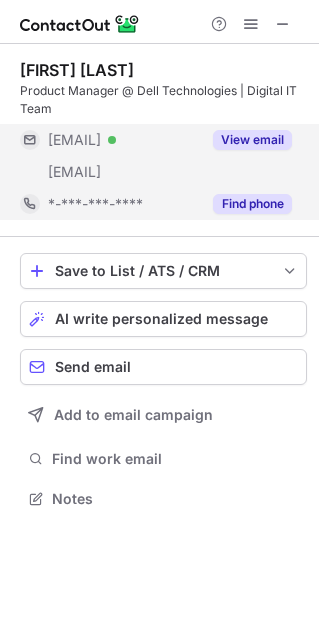 scroll, scrollTop: 442, scrollLeft: 319, axis: both 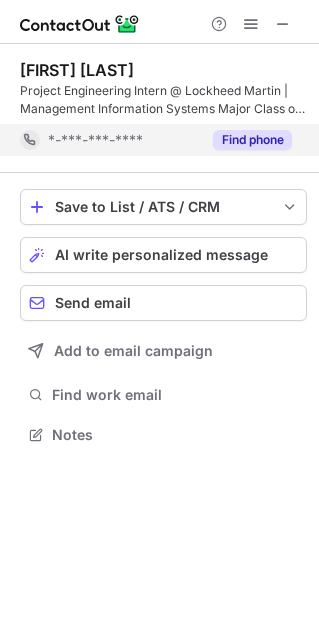 click on "Find phone" at bounding box center [252, 140] 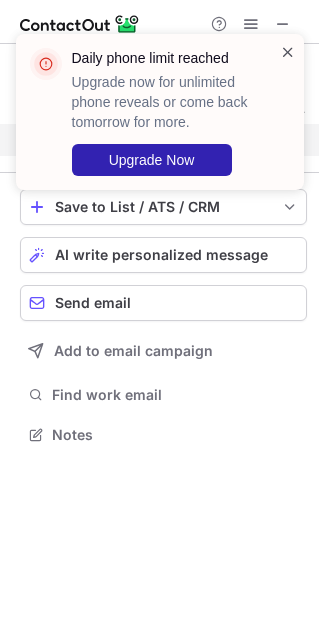click at bounding box center [288, 52] 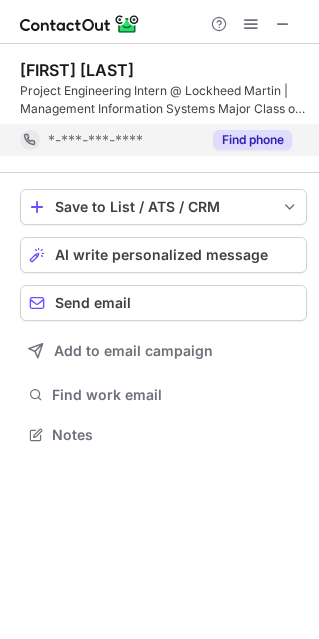 click on "Find phone" at bounding box center (252, 140) 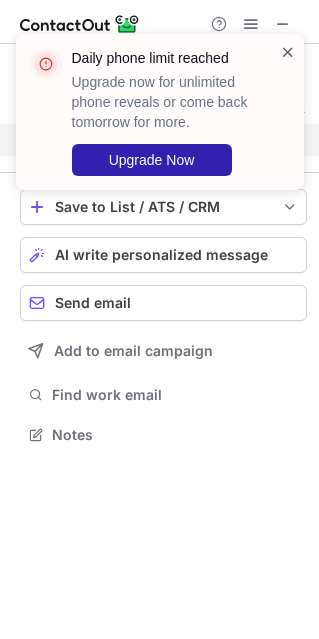 click at bounding box center (288, 52) 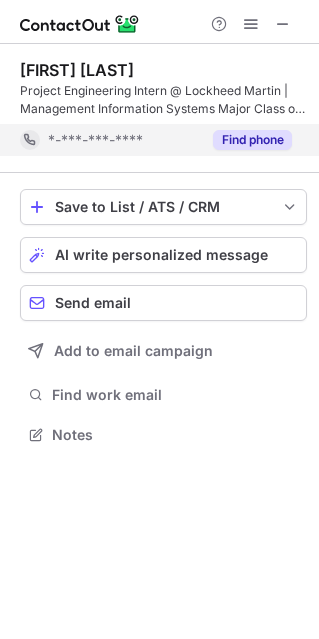 click at bounding box center [283, 24] 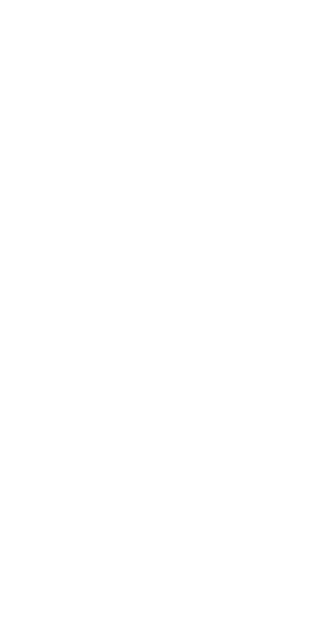 scroll, scrollTop: 0, scrollLeft: 0, axis: both 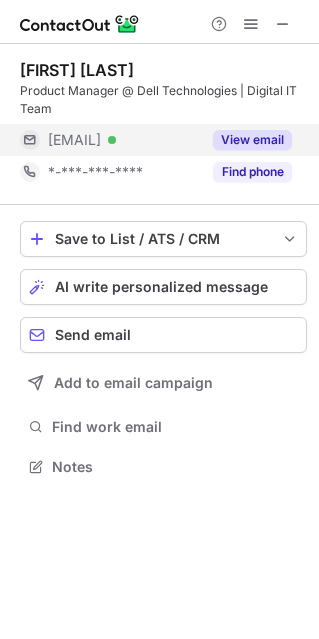 click on "View email" at bounding box center (252, 140) 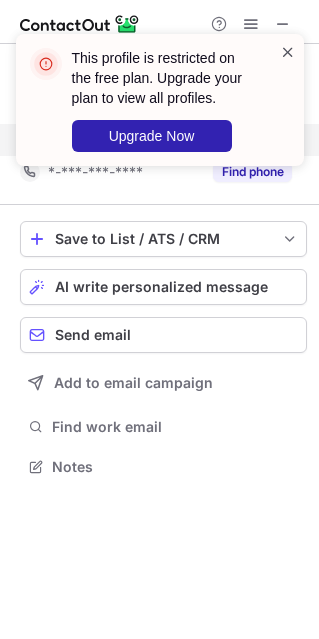 click at bounding box center [288, 52] 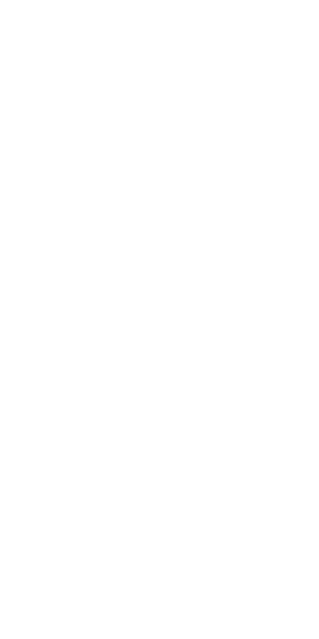 scroll, scrollTop: 0, scrollLeft: 0, axis: both 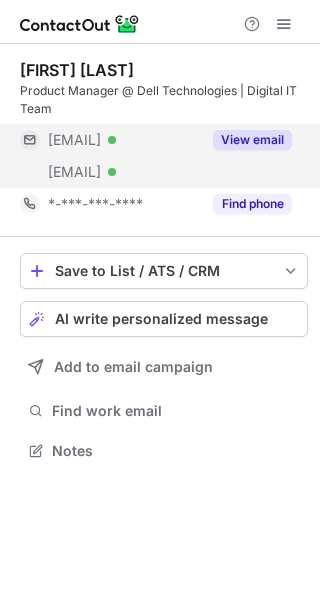click on "View email" at bounding box center [246, 140] 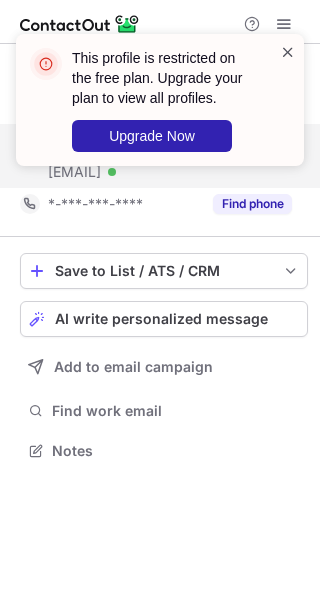 click at bounding box center [288, 52] 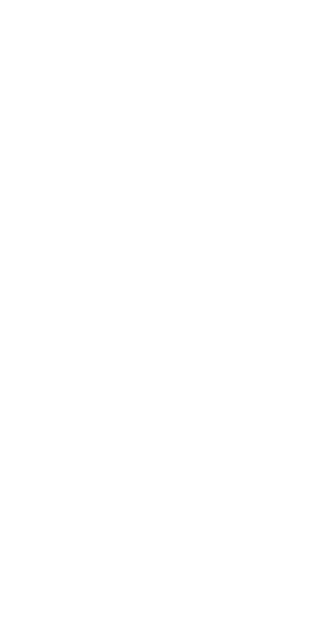 scroll, scrollTop: 0, scrollLeft: 0, axis: both 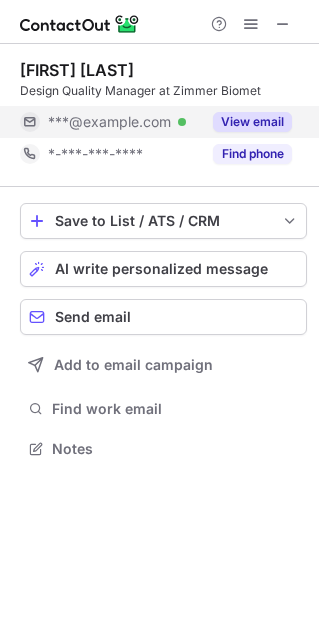 click on "View email" at bounding box center [252, 122] 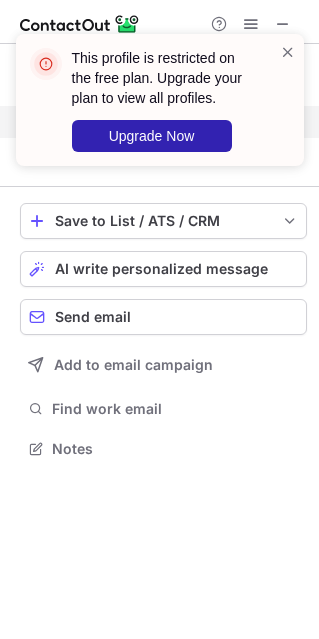 click on "This profile is restricted on the free plan. Upgrade your plan to view all profiles. Upgrade Now" at bounding box center [160, 100] 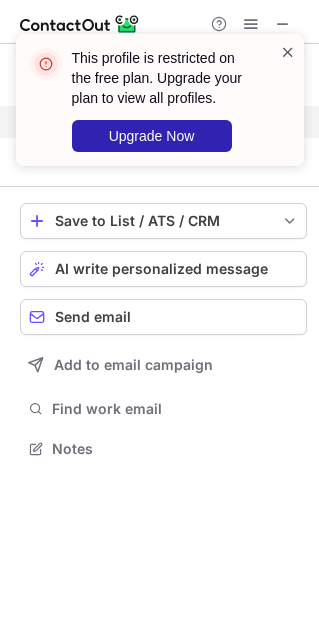 click at bounding box center (288, 52) 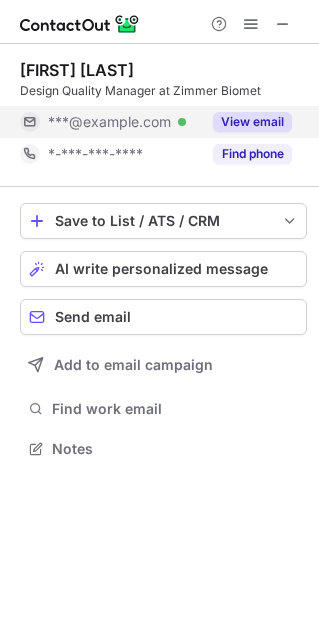 click on "Find phone" at bounding box center (252, 154) 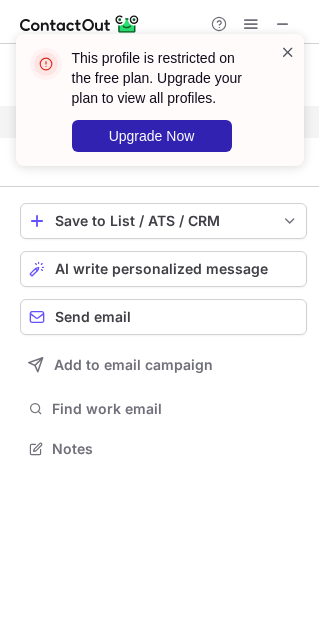click at bounding box center (288, 52) 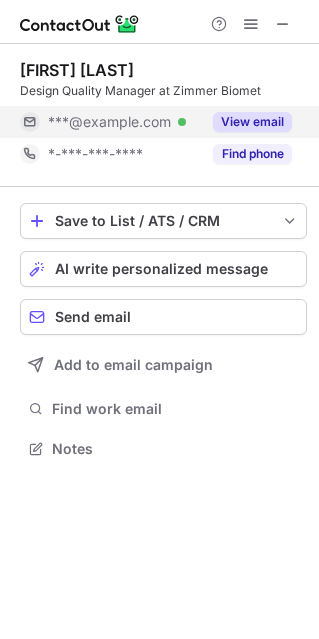 click on "View email" at bounding box center [252, 122] 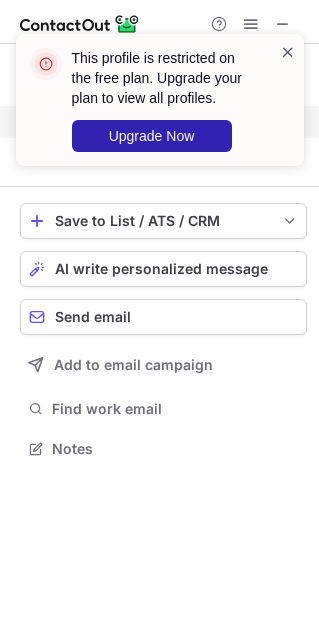 click at bounding box center [288, 52] 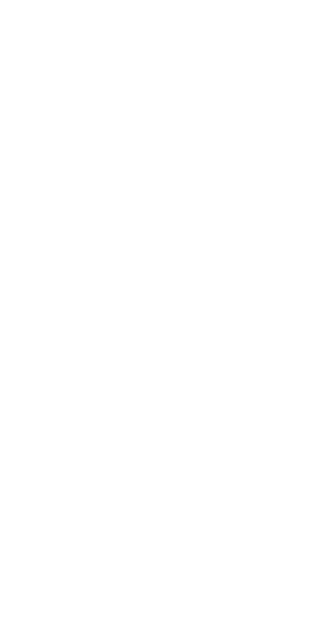 scroll, scrollTop: 0, scrollLeft: 0, axis: both 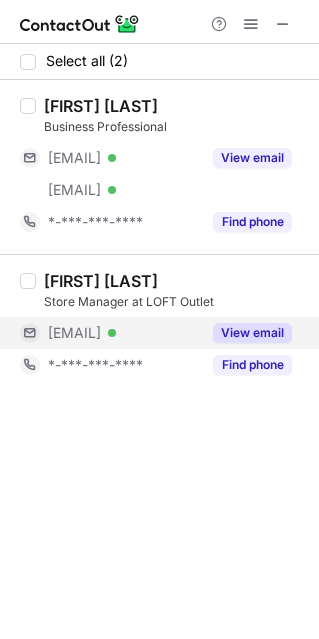 click on "View email" at bounding box center [252, 158] 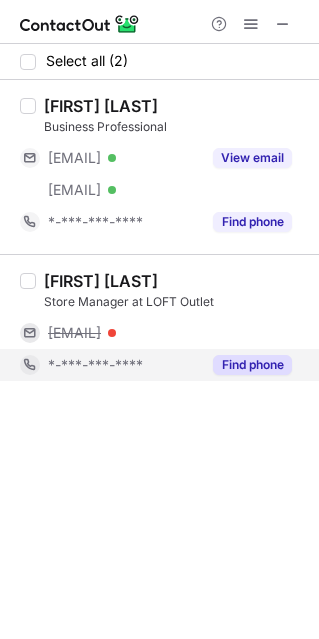 click on "Find phone" at bounding box center (246, 222) 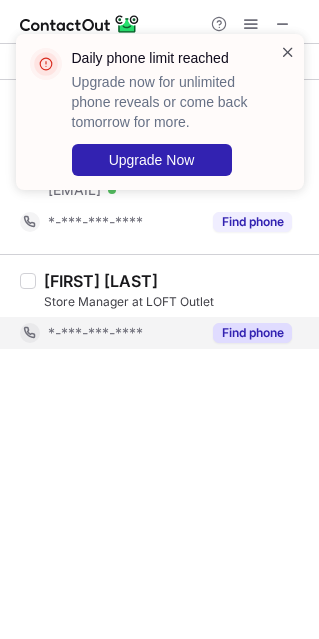 click at bounding box center [288, 52] 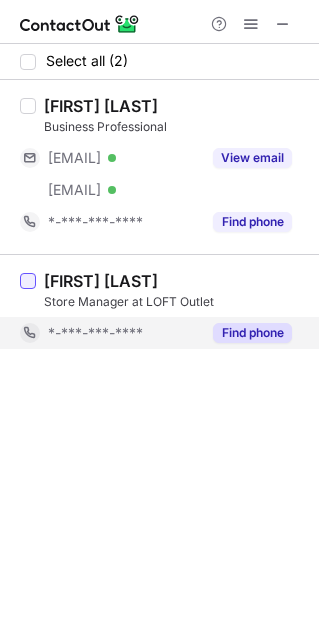 click at bounding box center [28, 106] 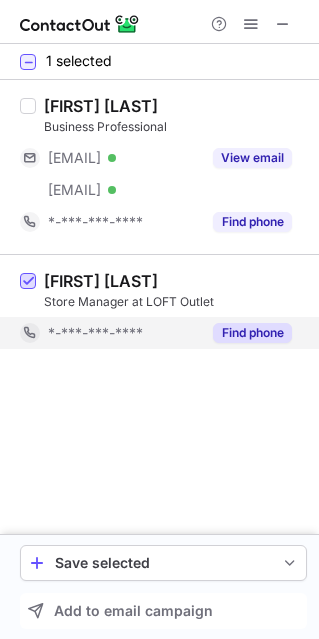 click at bounding box center (28, 282) 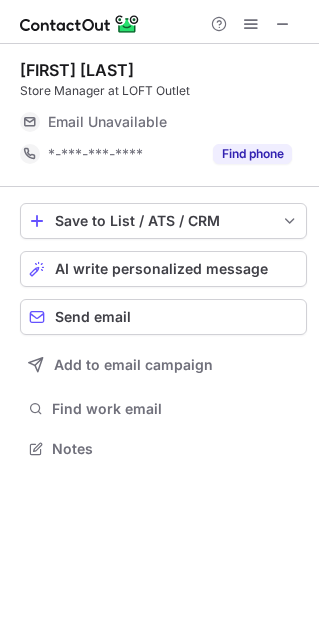 scroll, scrollTop: 10, scrollLeft: 10, axis: both 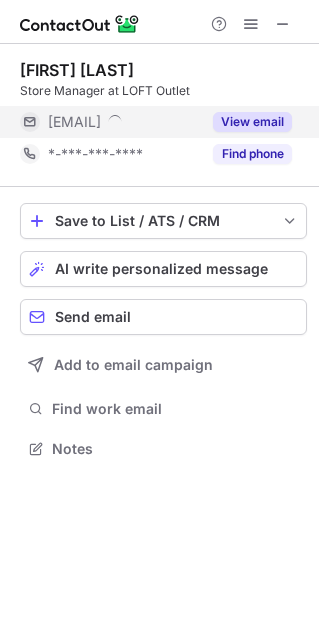 click on "View email" at bounding box center (252, 122) 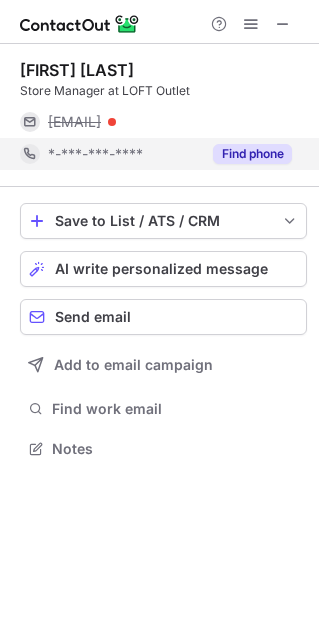 click on "Find phone" at bounding box center (252, 154) 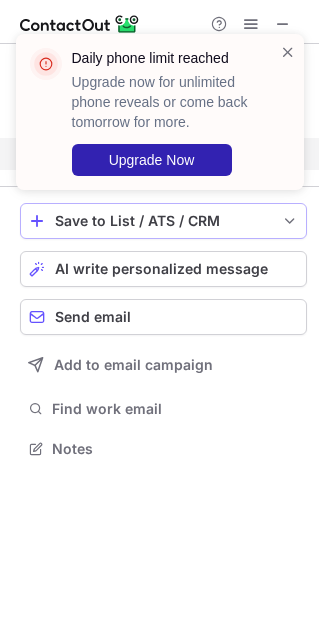 scroll, scrollTop: 402, scrollLeft: 319, axis: both 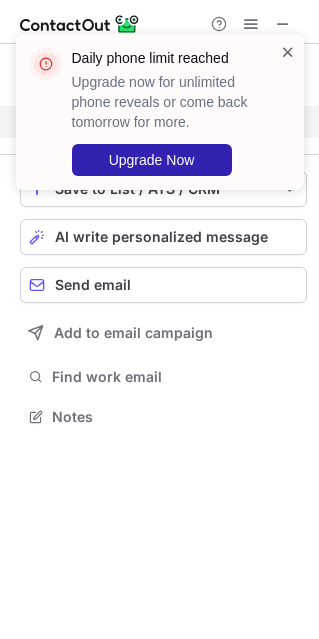 click at bounding box center [288, 52] 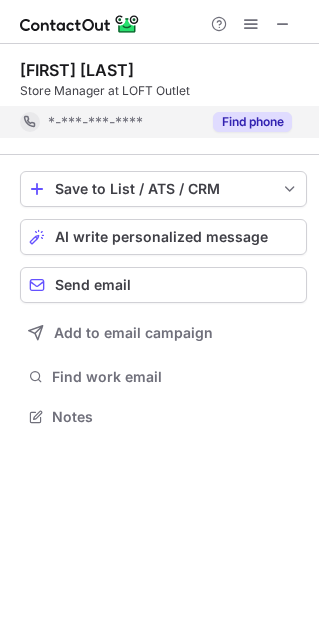 click on "Find phone" at bounding box center [252, 122] 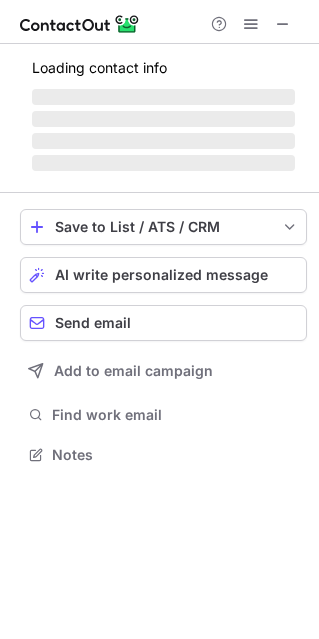 scroll, scrollTop: 442, scrollLeft: 319, axis: both 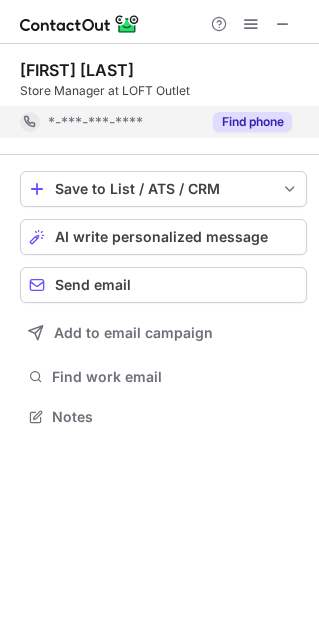 click on "Find phone" at bounding box center (252, 122) 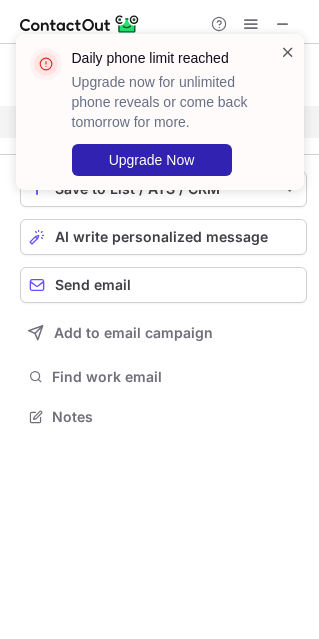click at bounding box center [288, 52] 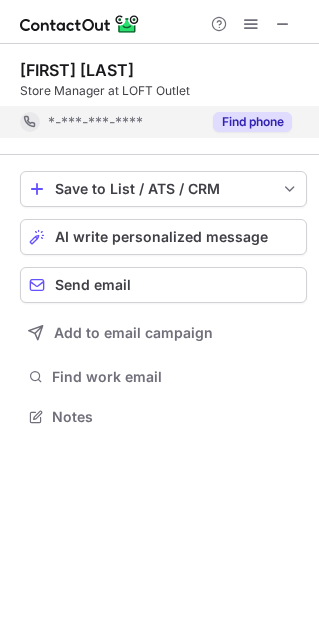 scroll, scrollTop: 402, scrollLeft: 319, axis: both 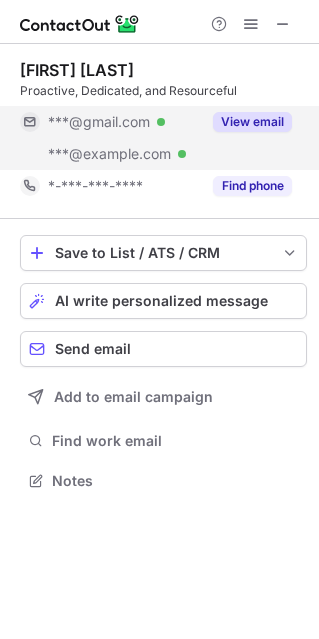 click on "View email" at bounding box center (246, 122) 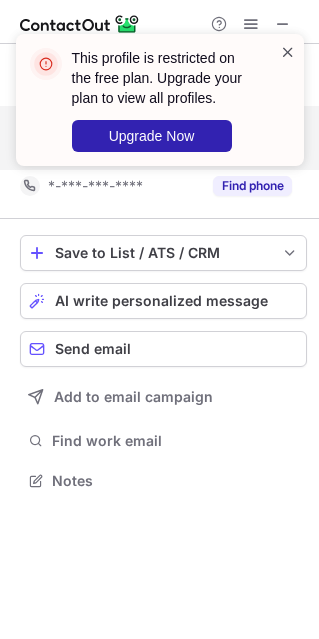 click at bounding box center [288, 52] 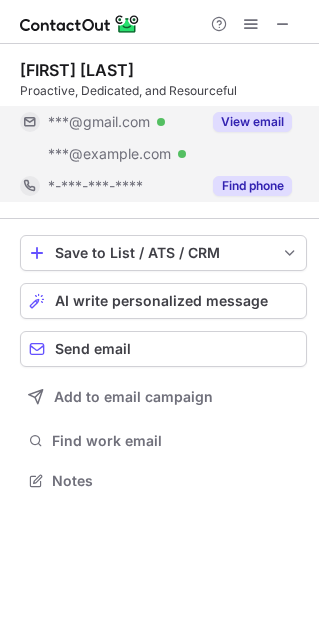 click on "Find phone" at bounding box center [252, 186] 